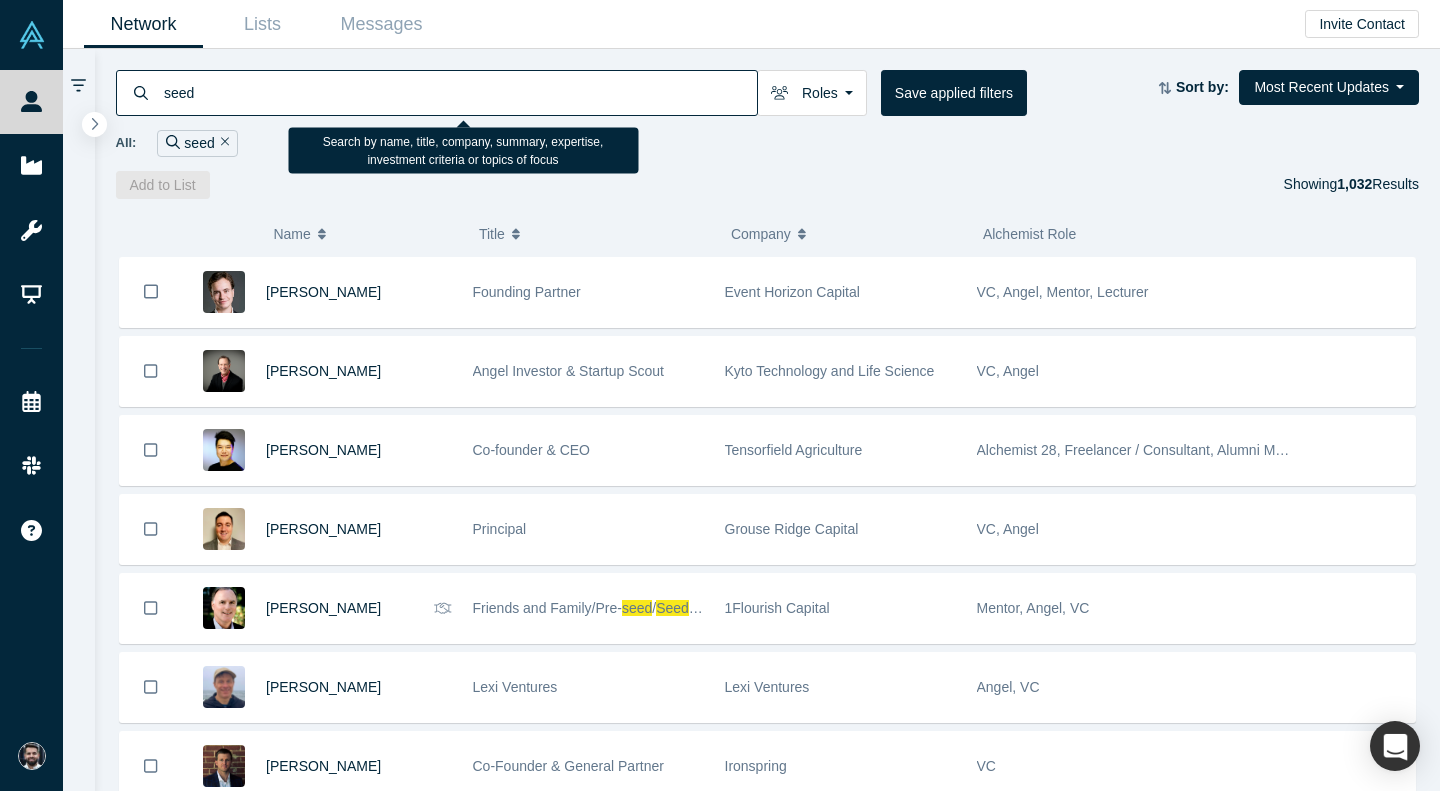 click on "seed" at bounding box center (459, 92) 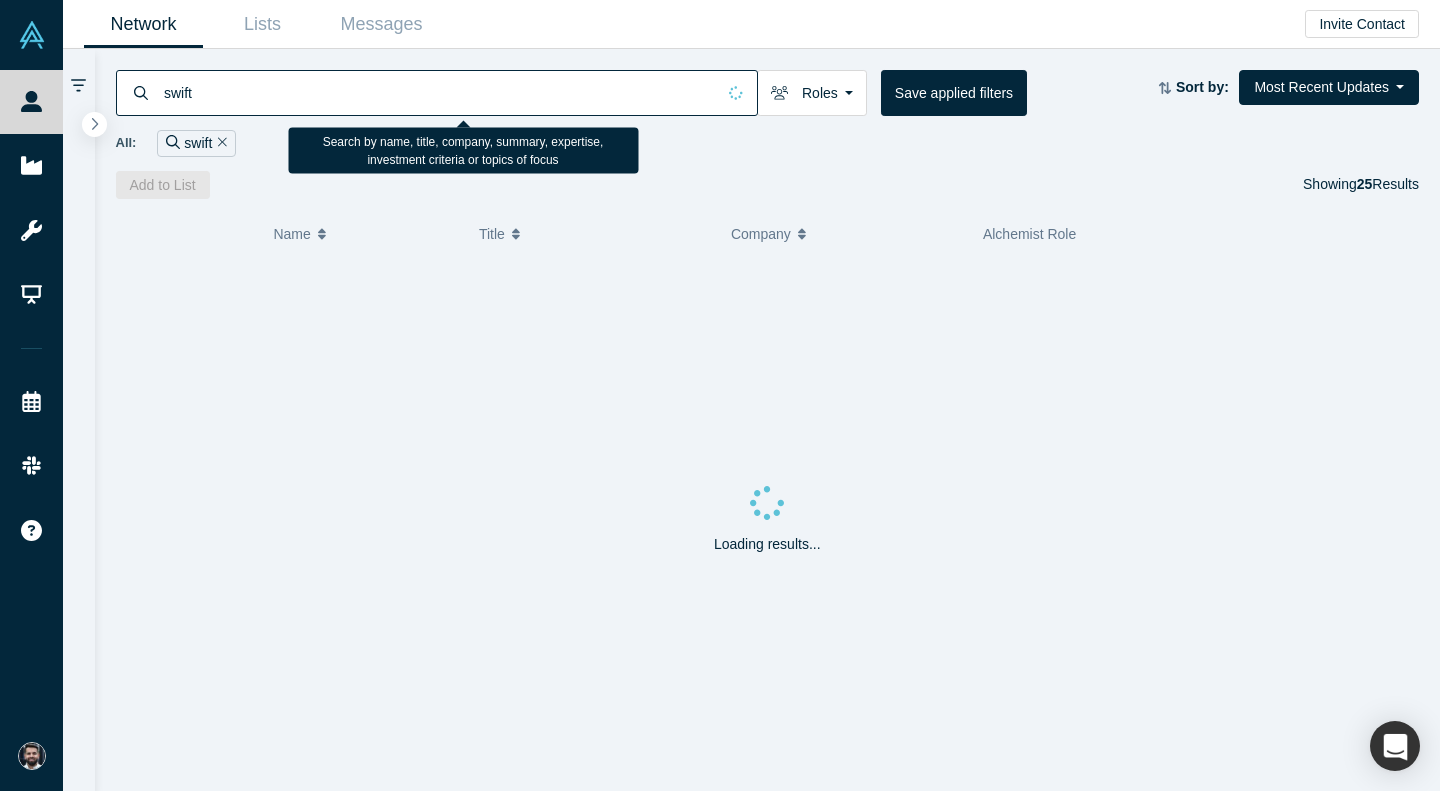 type on "swift" 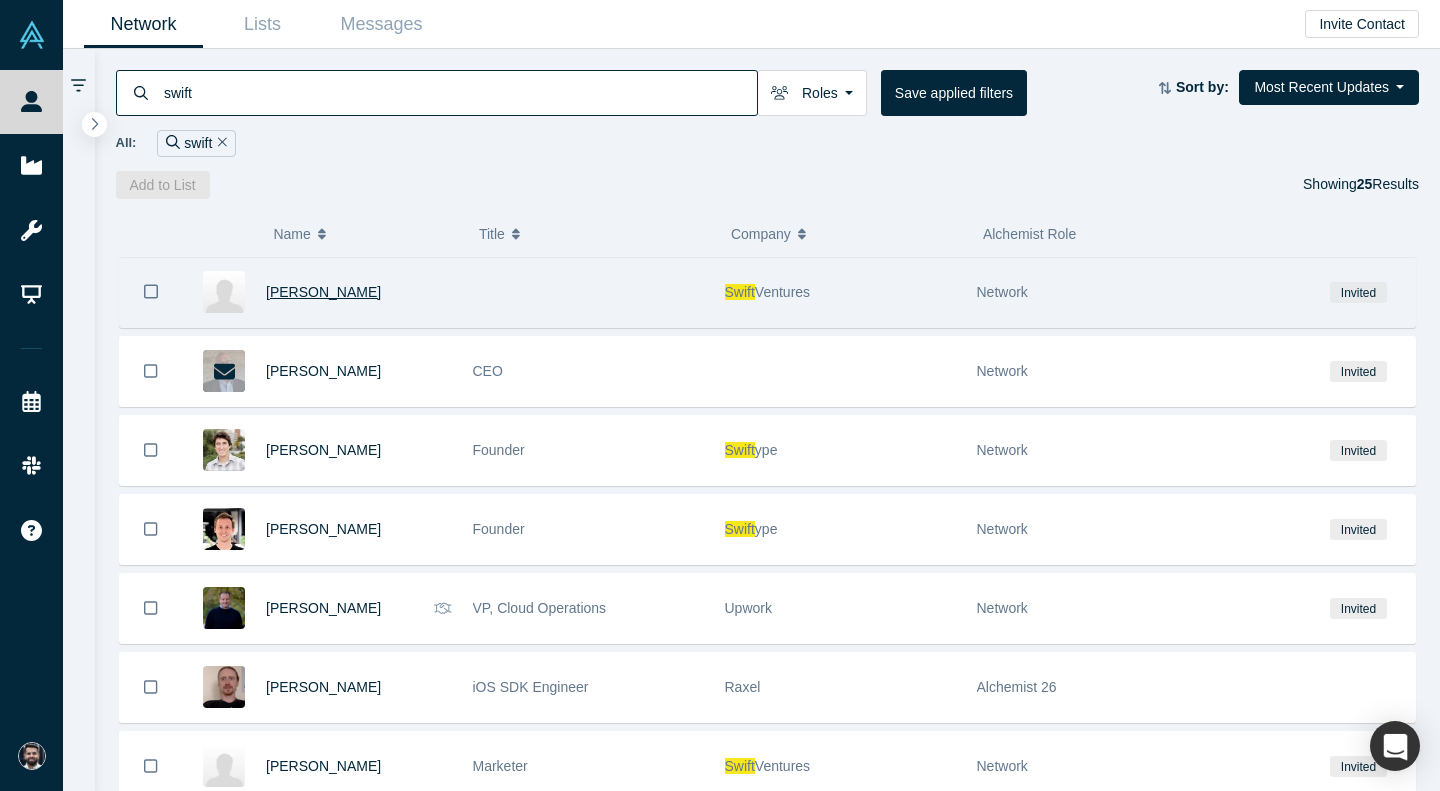 click on "[PERSON_NAME]" at bounding box center [323, 292] 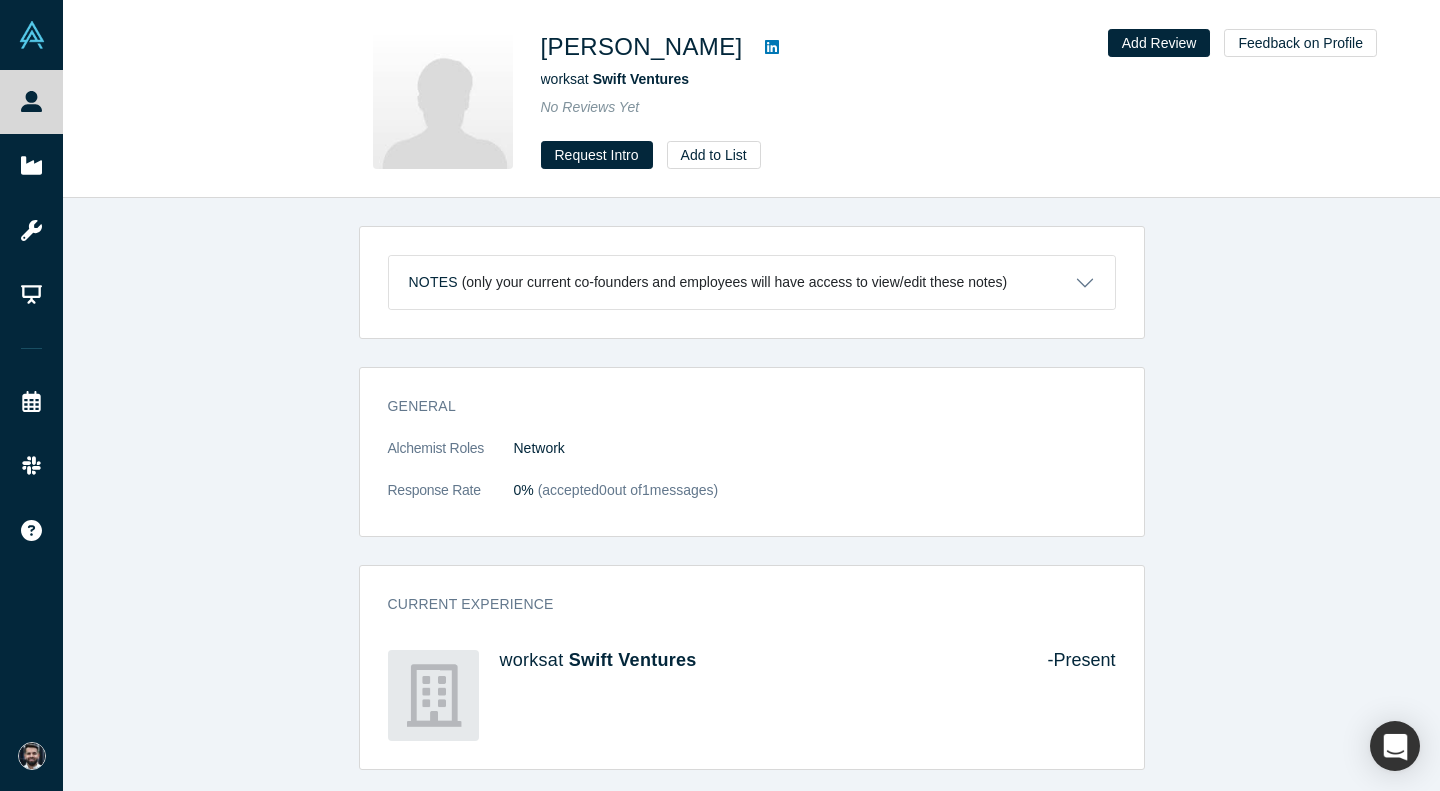scroll, scrollTop: 8, scrollLeft: 0, axis: vertical 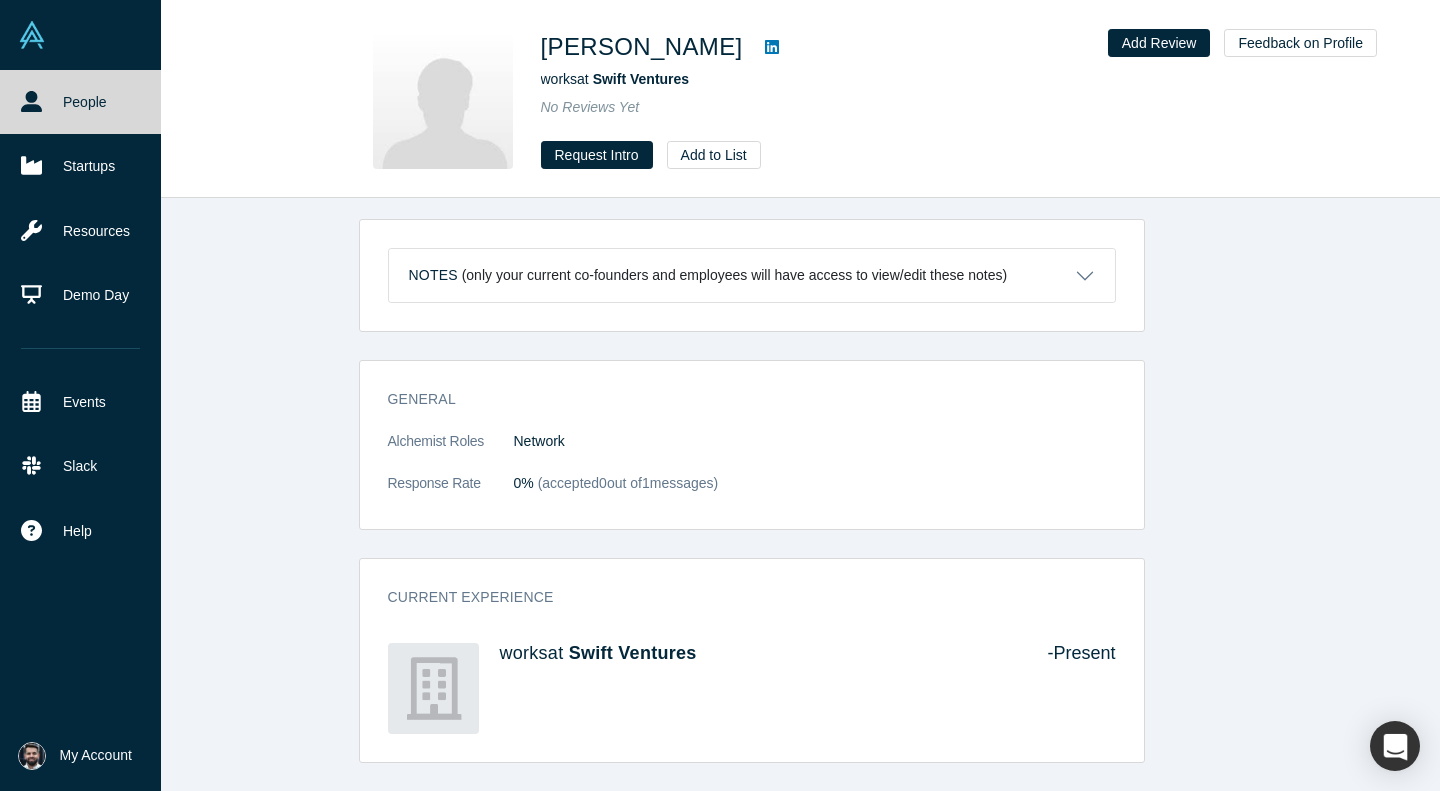 click at bounding box center [32, 35] 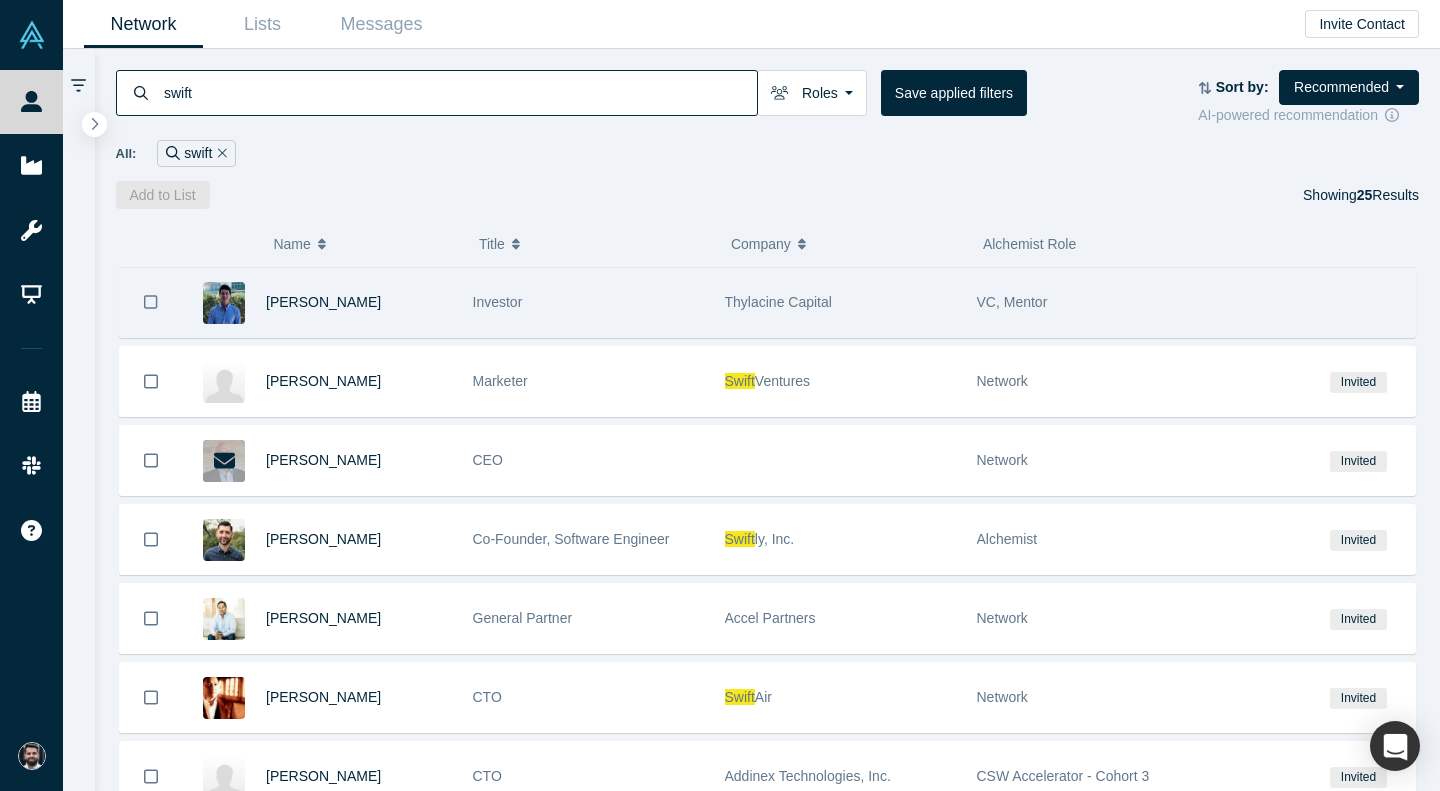 click at bounding box center (1359, 302) 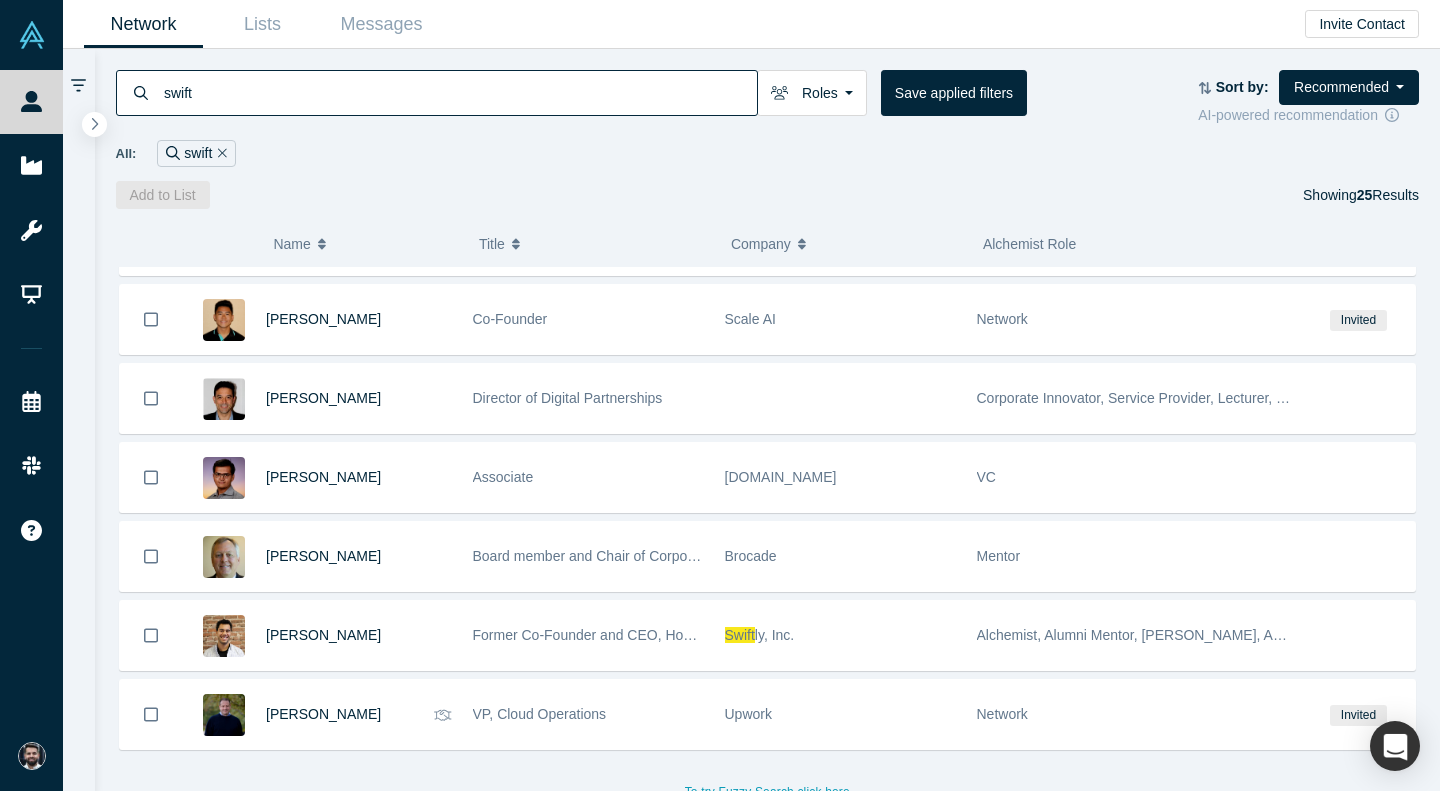 scroll, scrollTop: 1499, scrollLeft: 0, axis: vertical 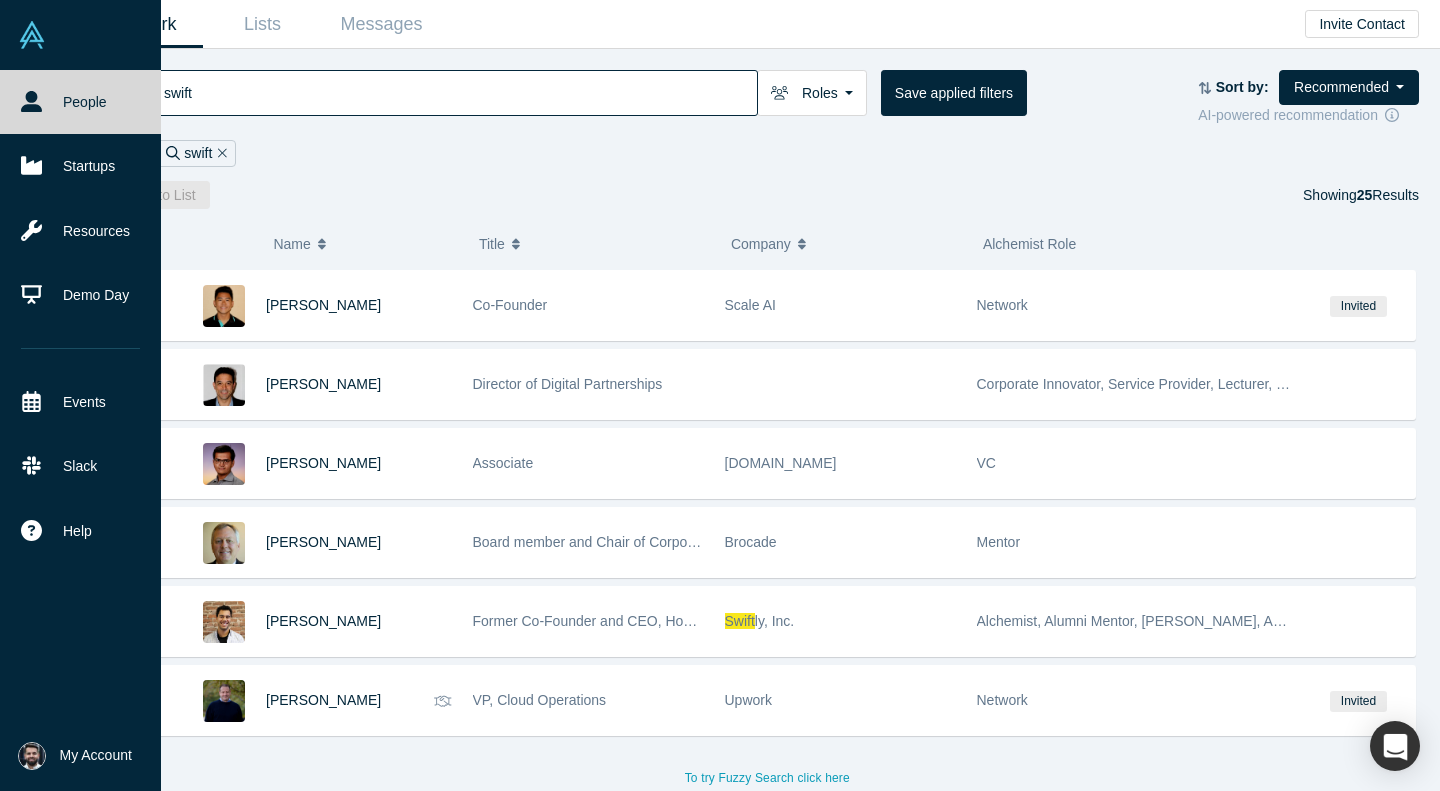 click on "People" at bounding box center [80, 102] 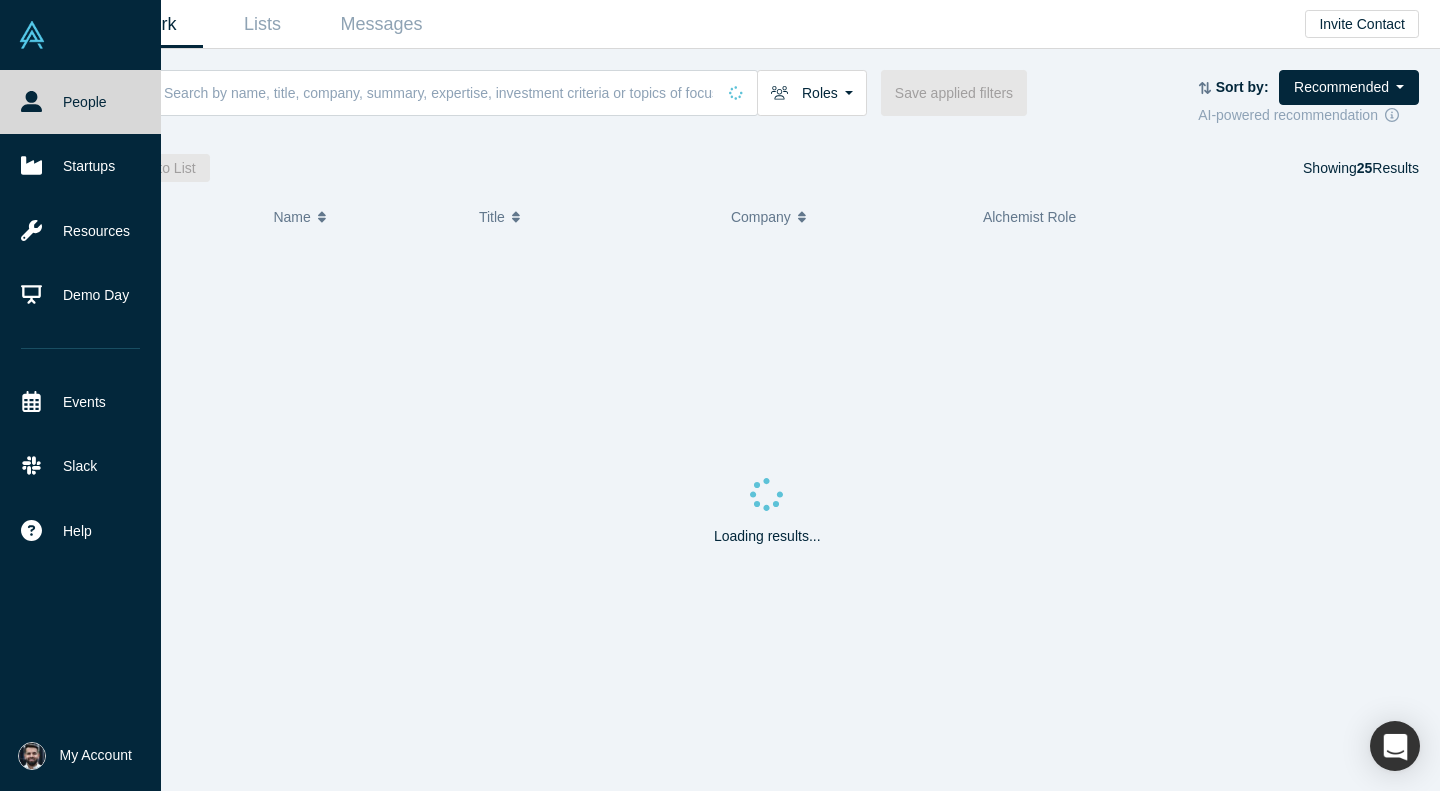 type 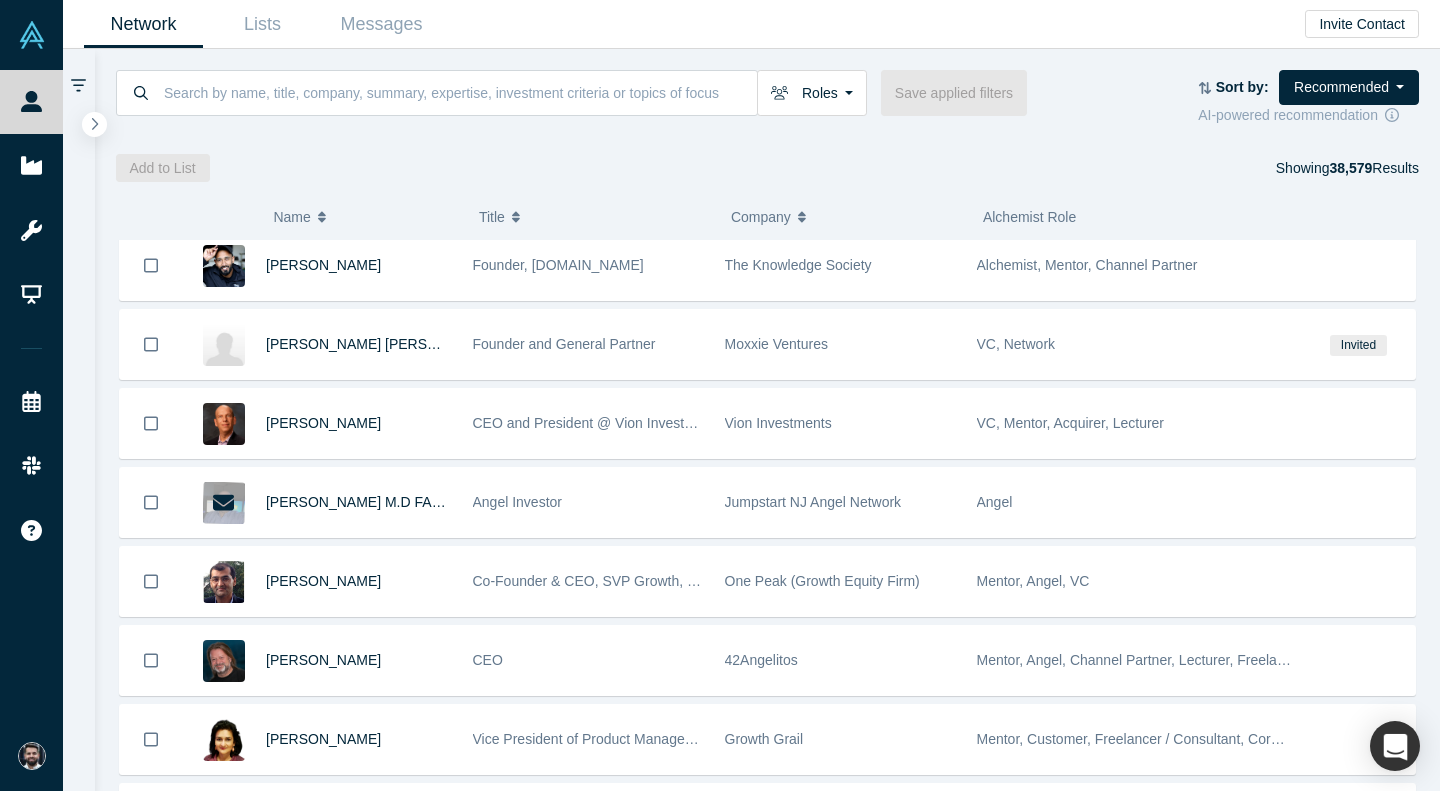 scroll, scrollTop: 4223, scrollLeft: 0, axis: vertical 